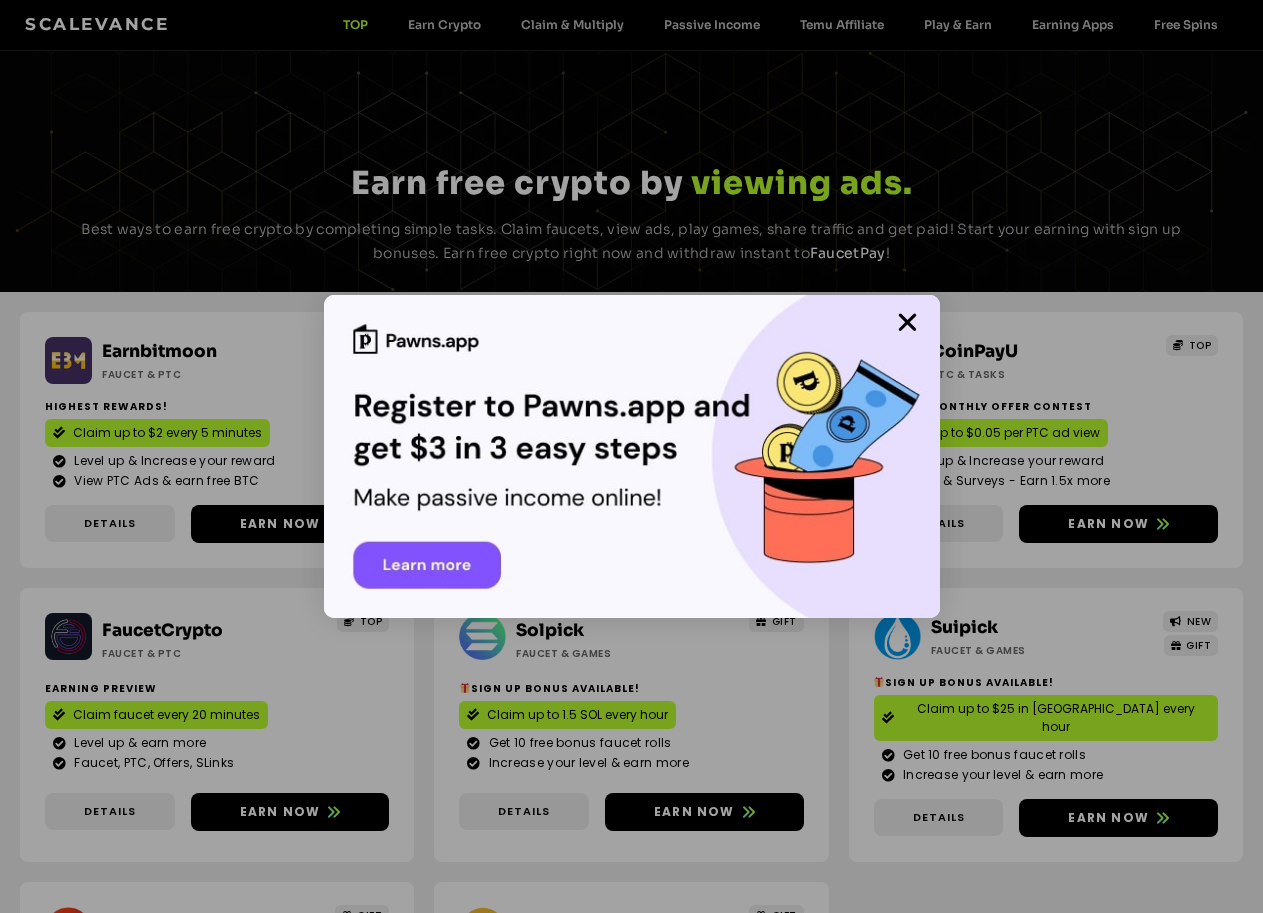 scroll, scrollTop: 0, scrollLeft: 0, axis: both 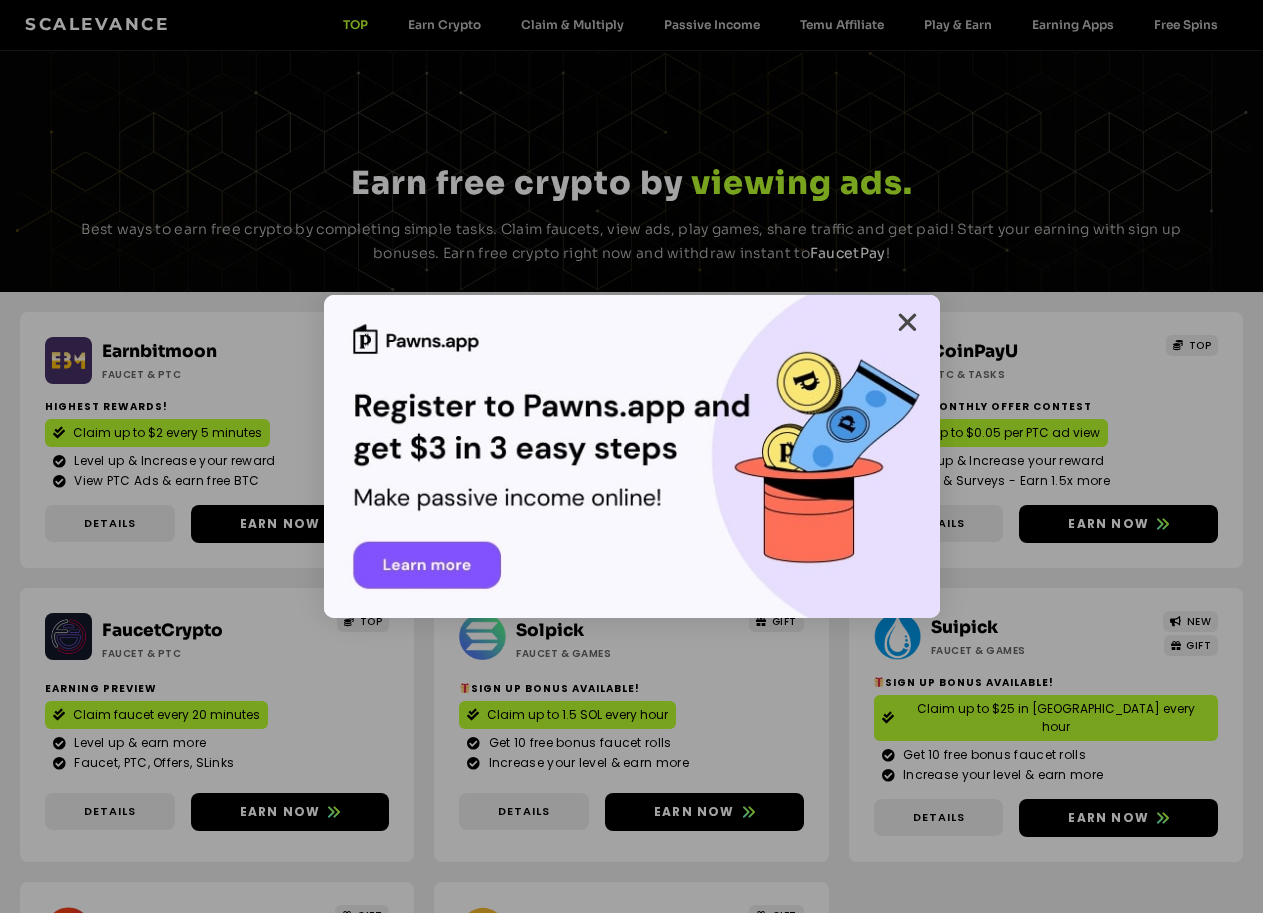 click at bounding box center [907, 322] 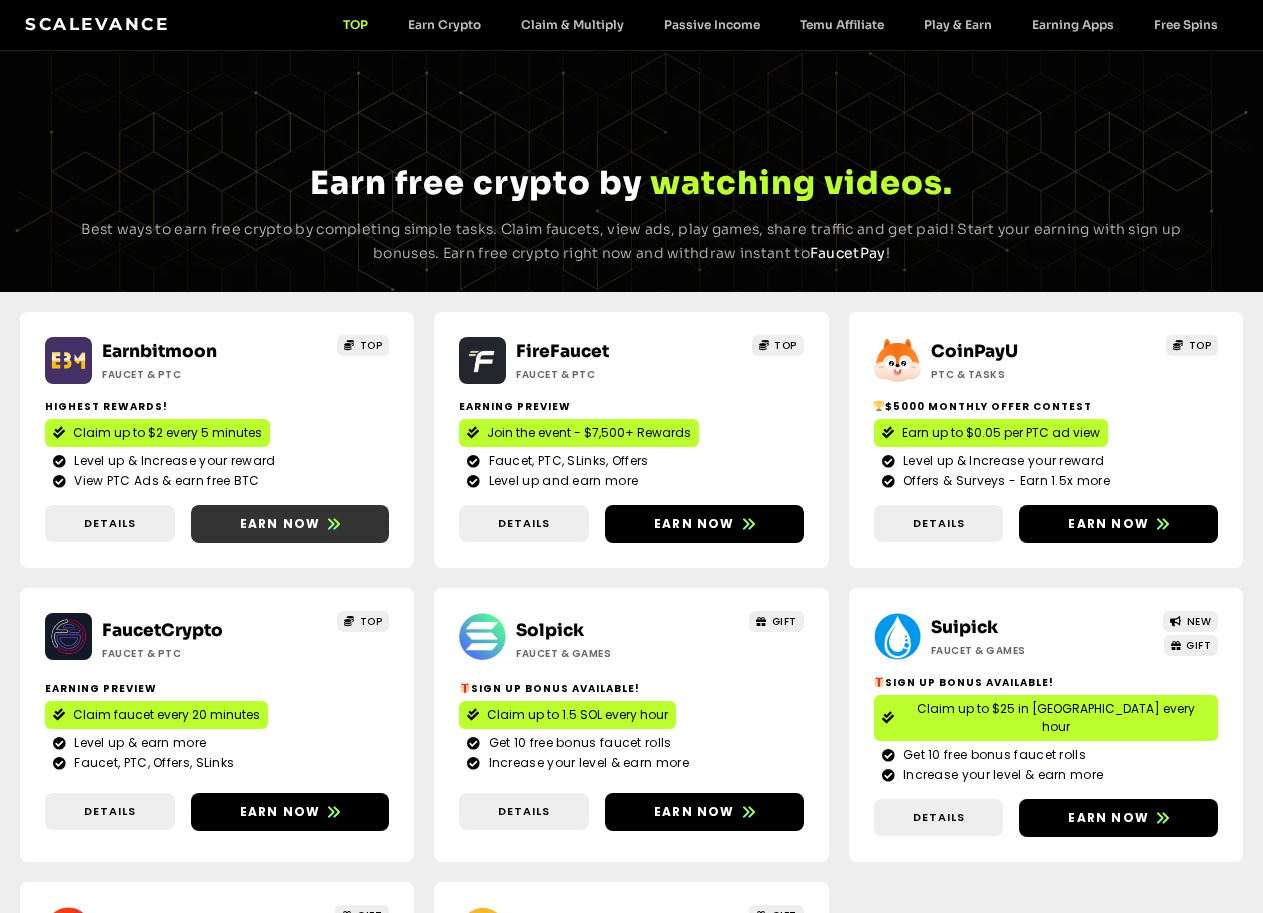 click on "Earn now" at bounding box center (280, 524) 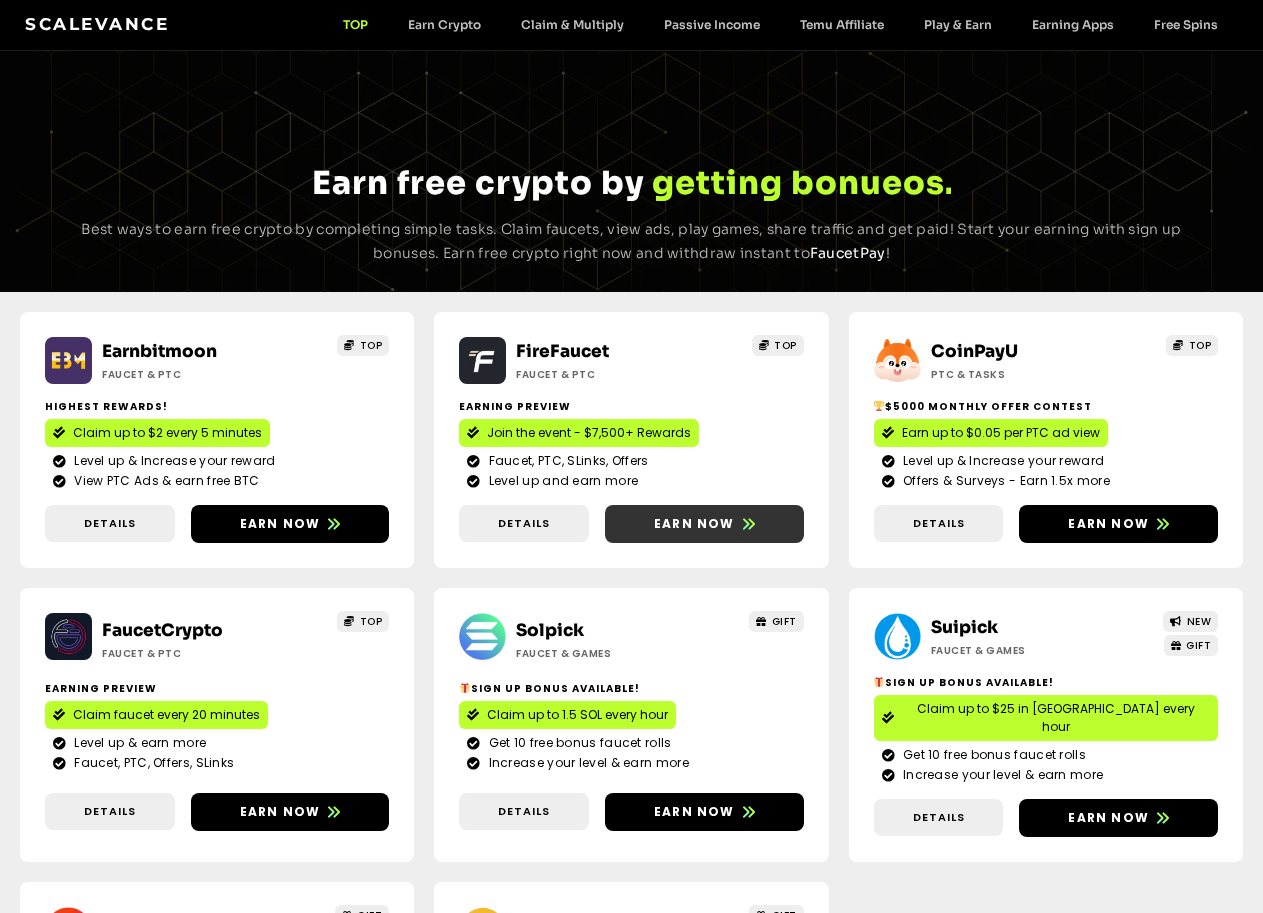 click on "Earn now" at bounding box center [694, 524] 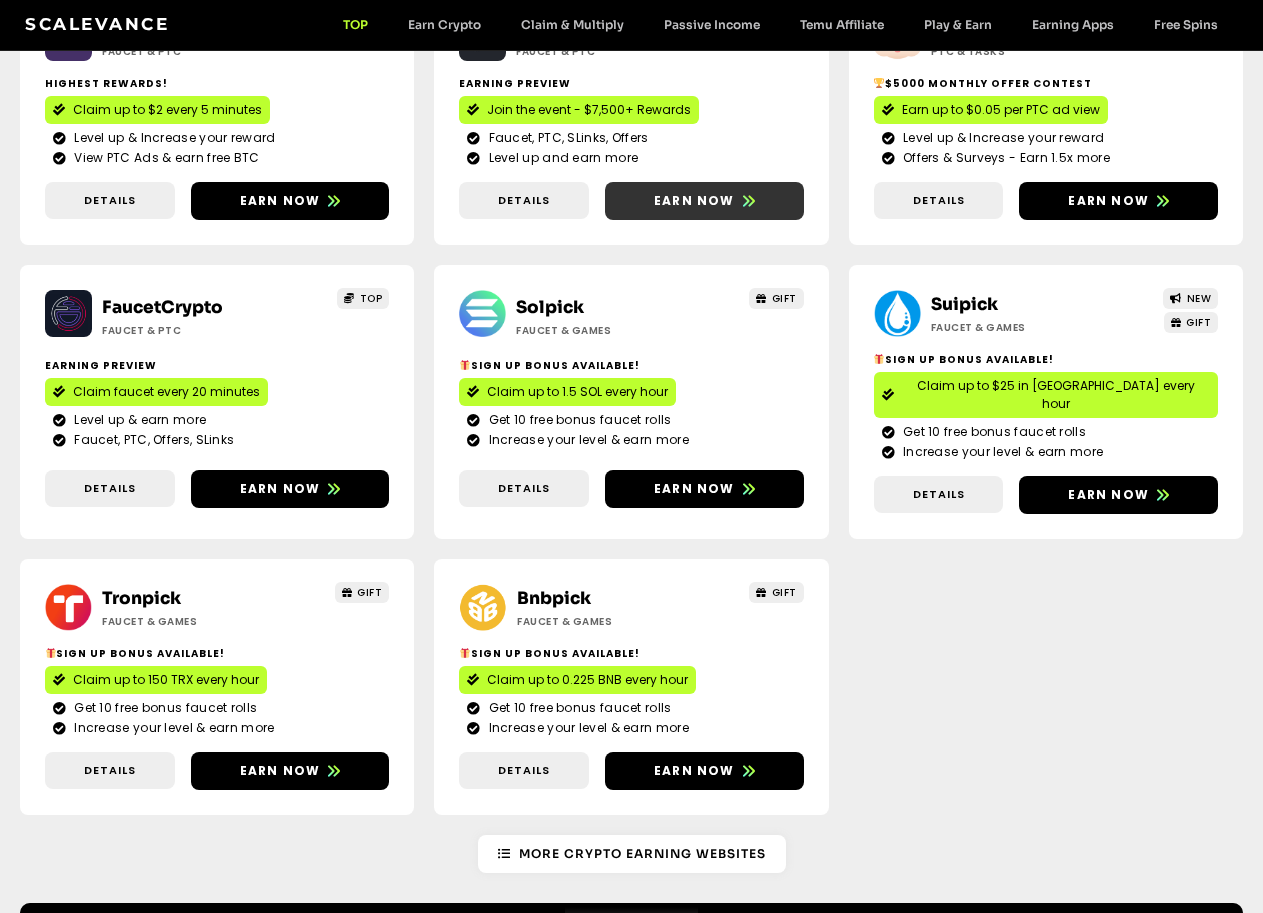 scroll, scrollTop: 410, scrollLeft: 0, axis: vertical 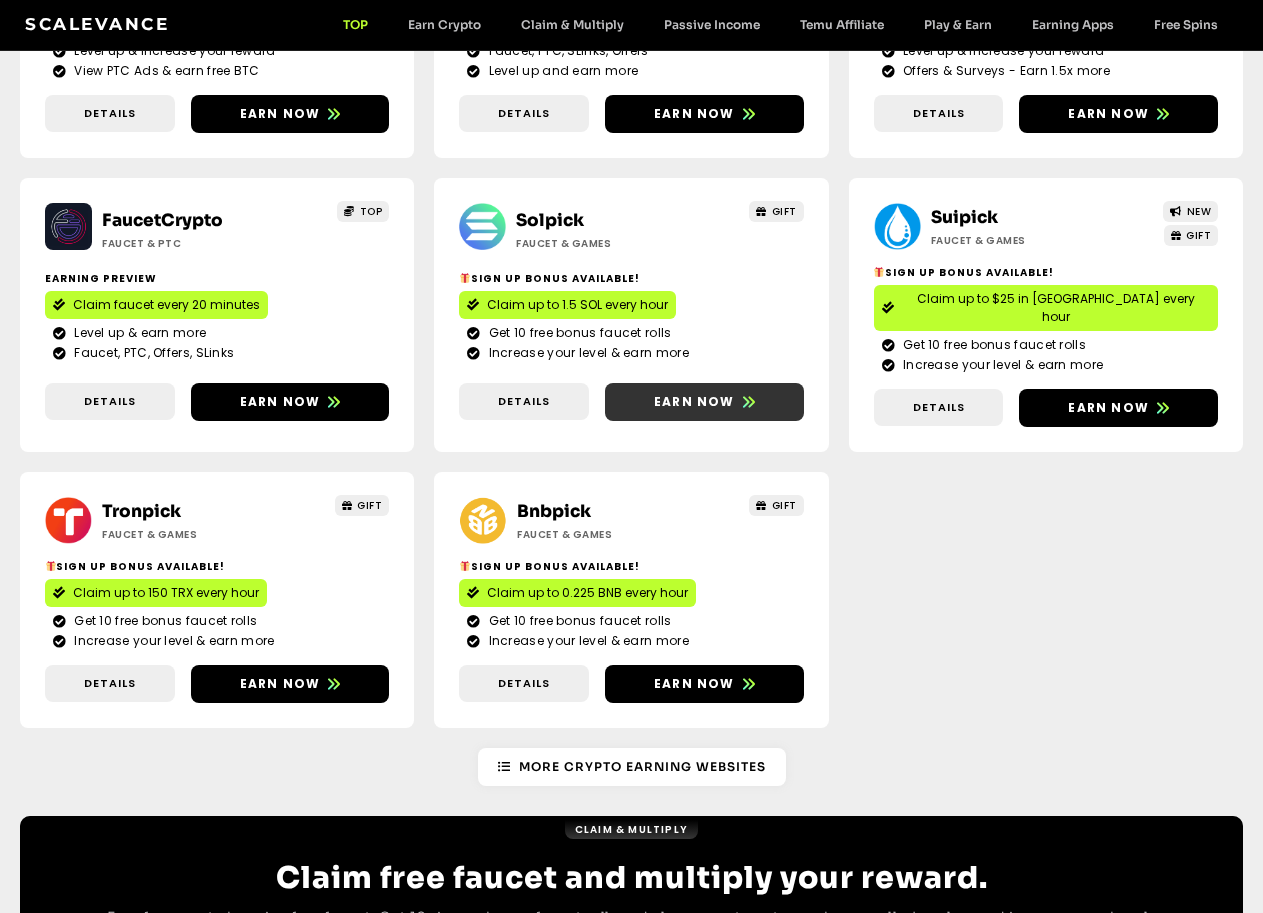click on "Earn now" at bounding box center [704, 402] 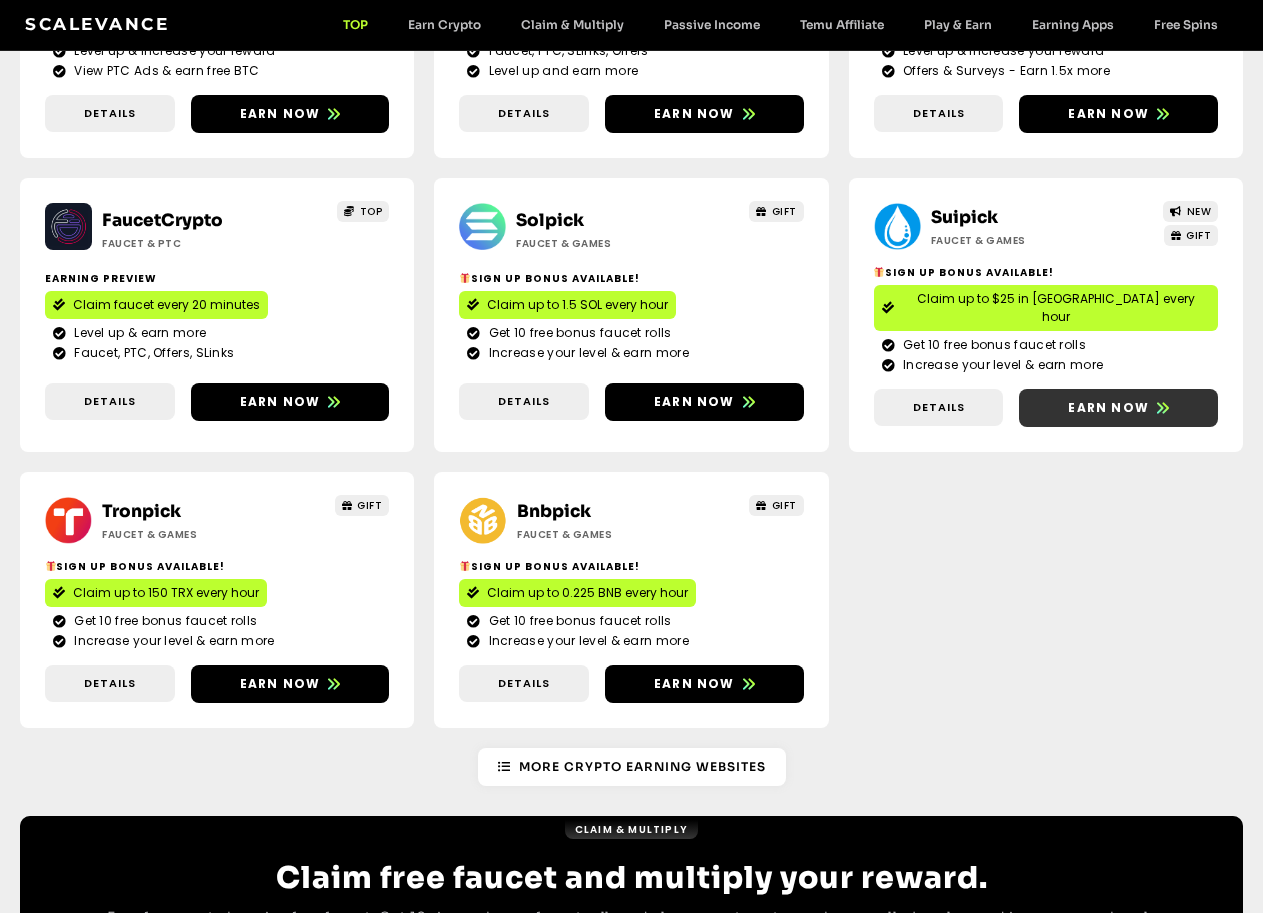 click on "Earn now" at bounding box center (1118, 408) 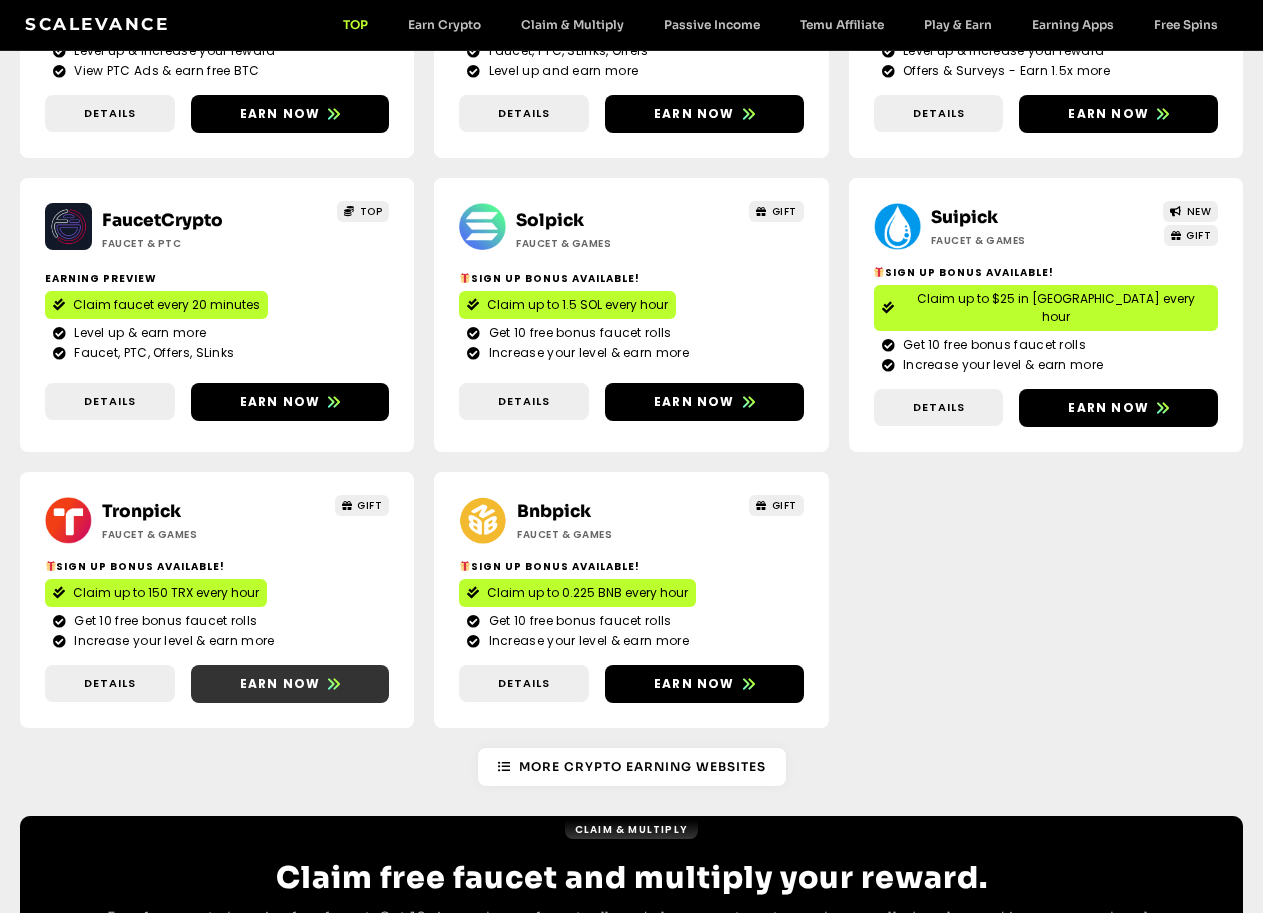 drag, startPoint x: 863, startPoint y: 368, endPoint x: 852, endPoint y: 399, distance: 32.89377 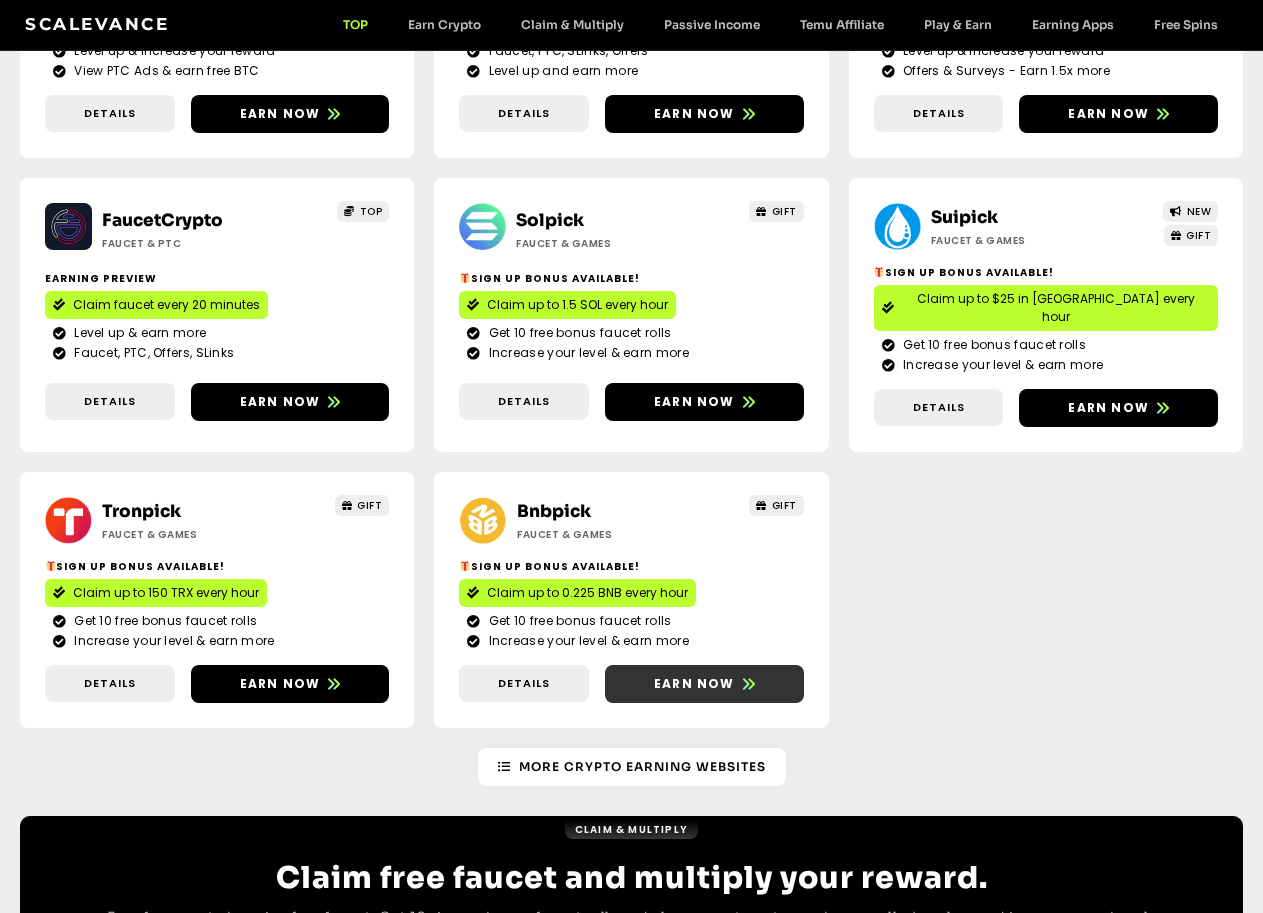 click on "Earn now" at bounding box center (694, 684) 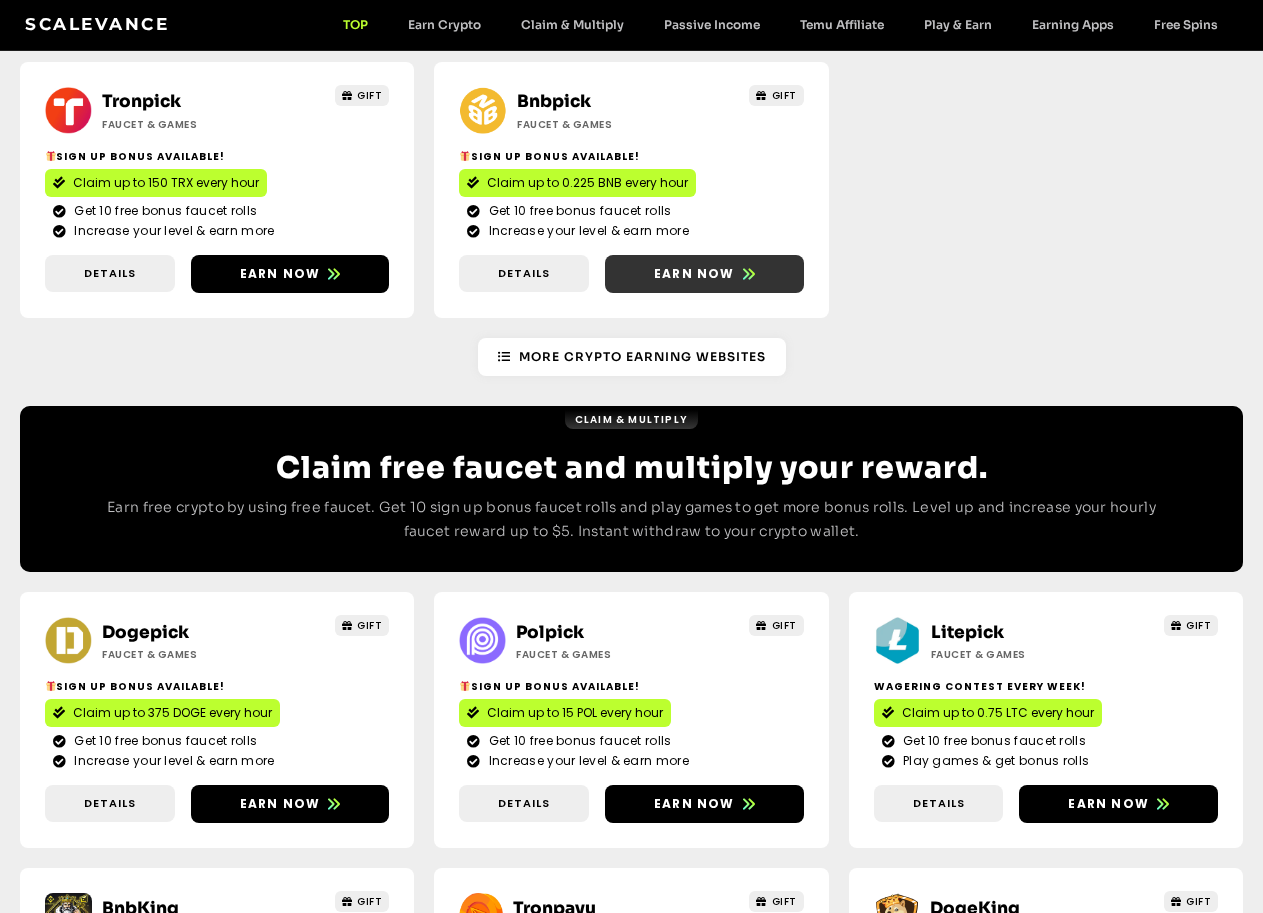 scroll, scrollTop: 821, scrollLeft: 0, axis: vertical 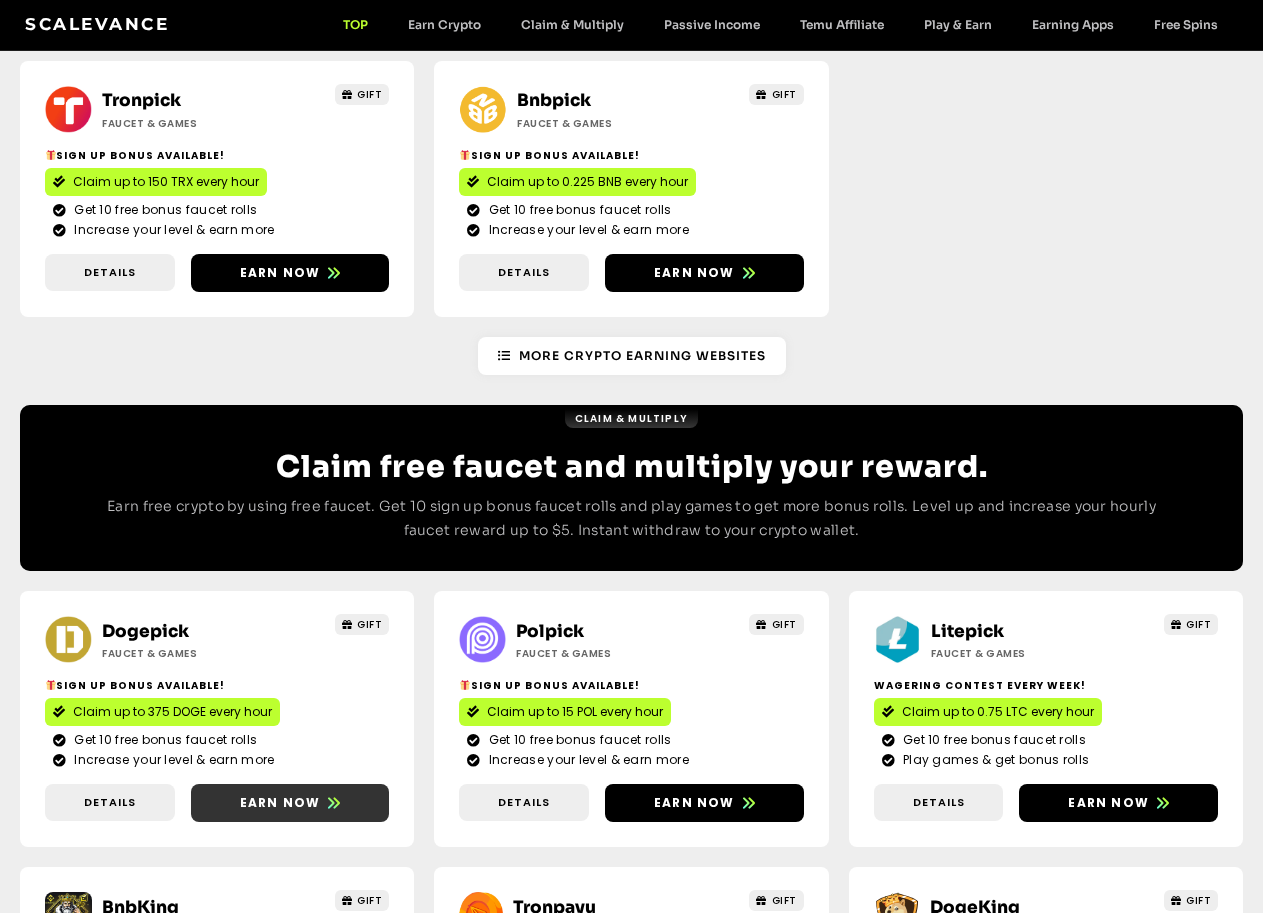 click on "Earn now" at bounding box center (280, 803) 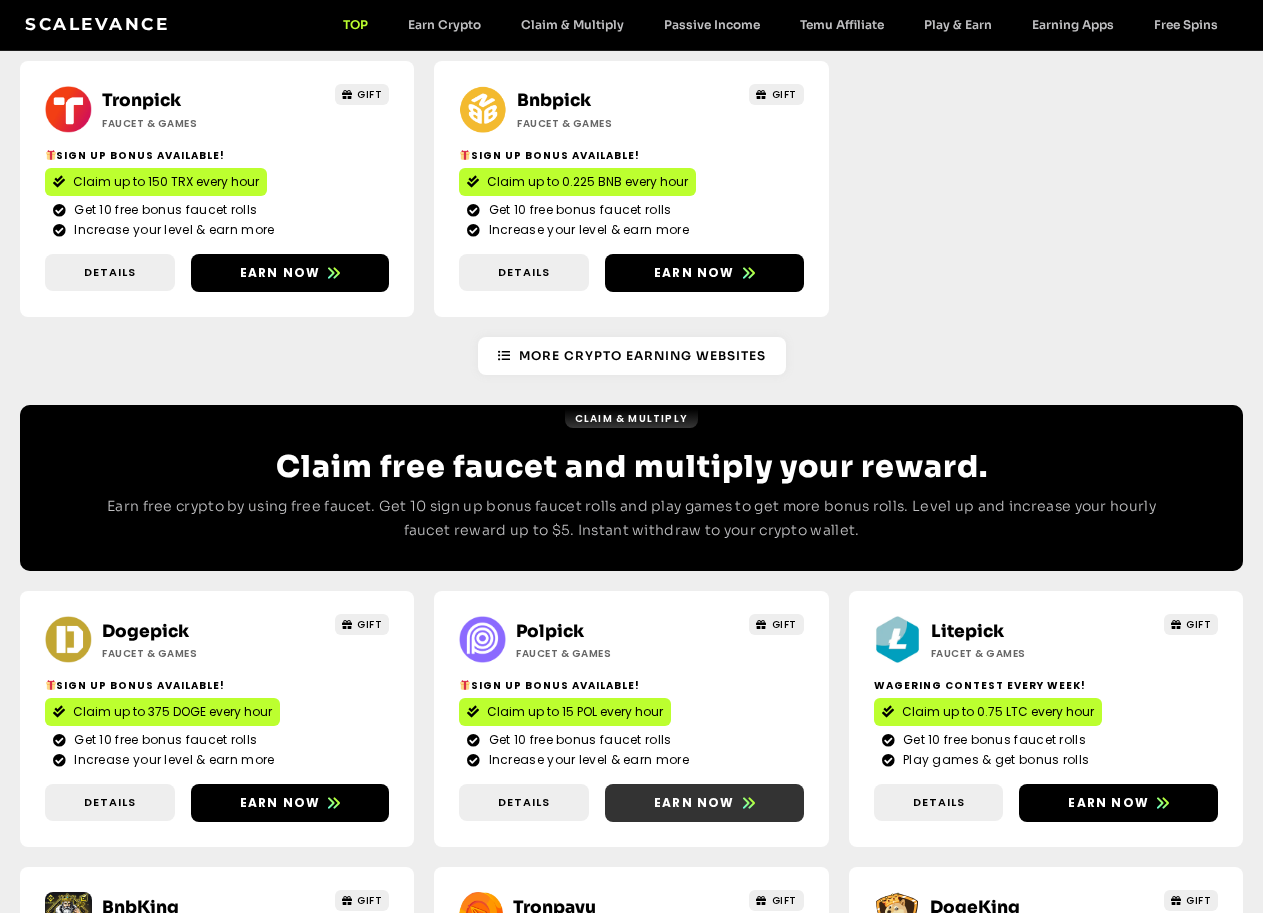 click on "Earn now" at bounding box center [704, 803] 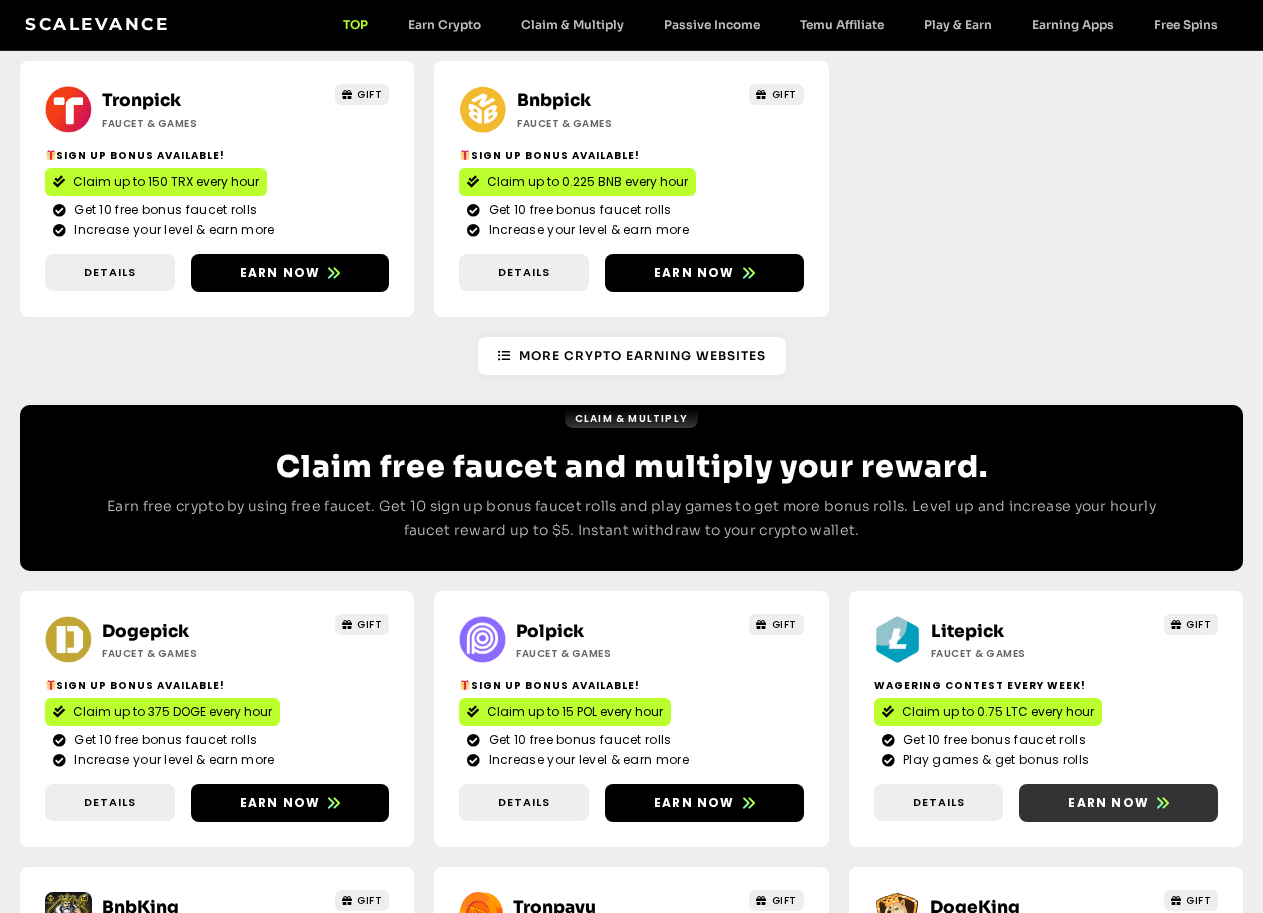 click on "Earn now" at bounding box center (1108, 803) 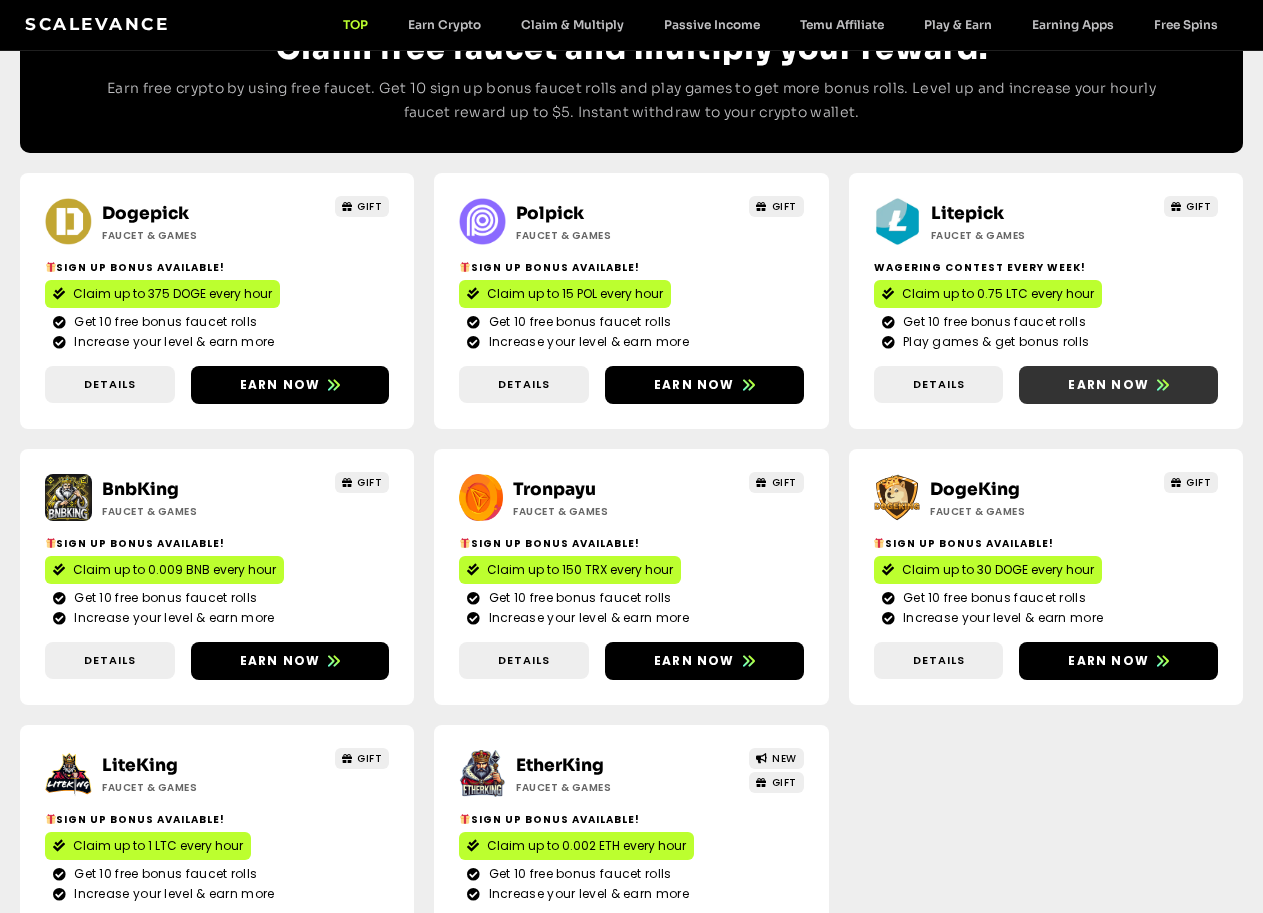 scroll, scrollTop: 1232, scrollLeft: 0, axis: vertical 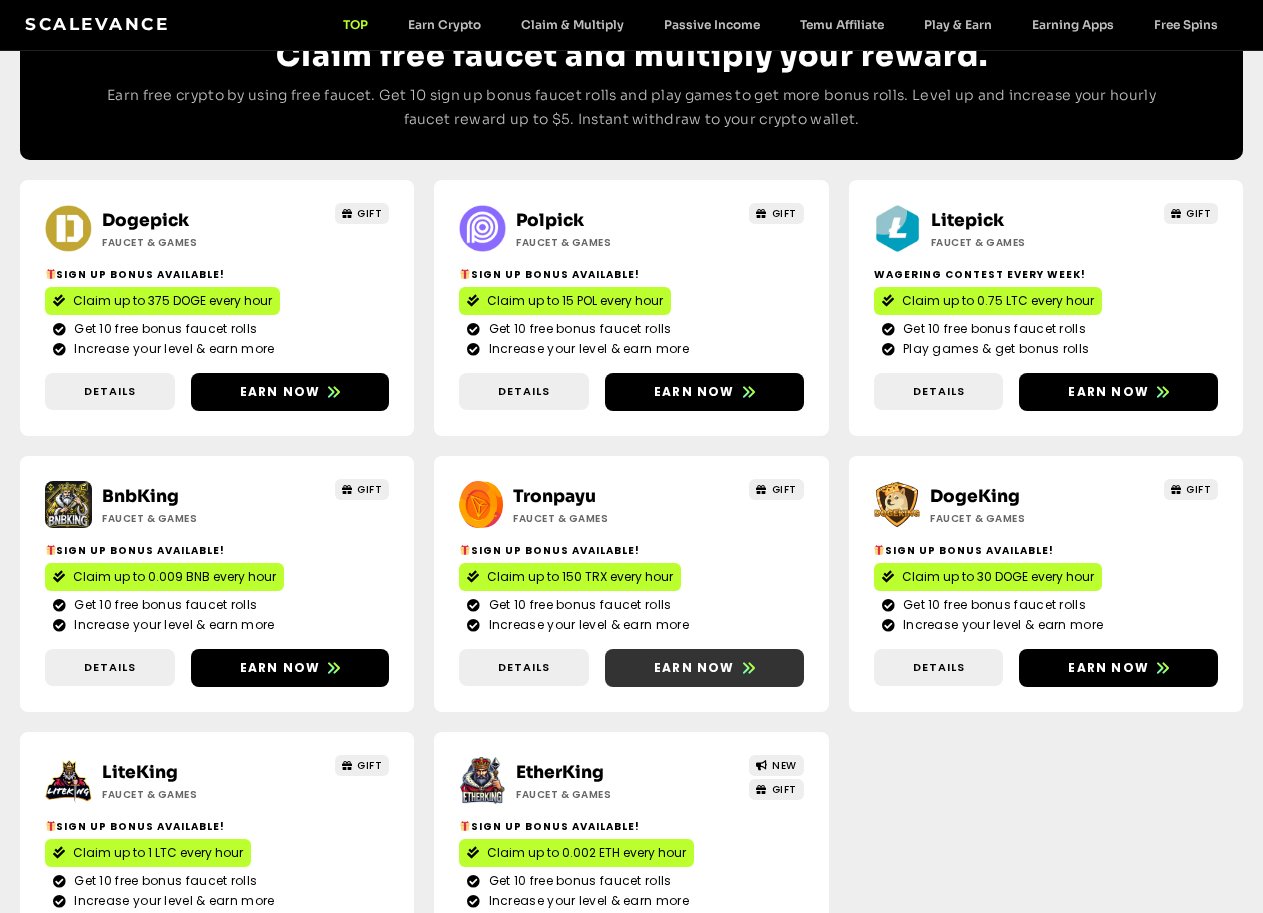 click on "Earn now" at bounding box center (694, 668) 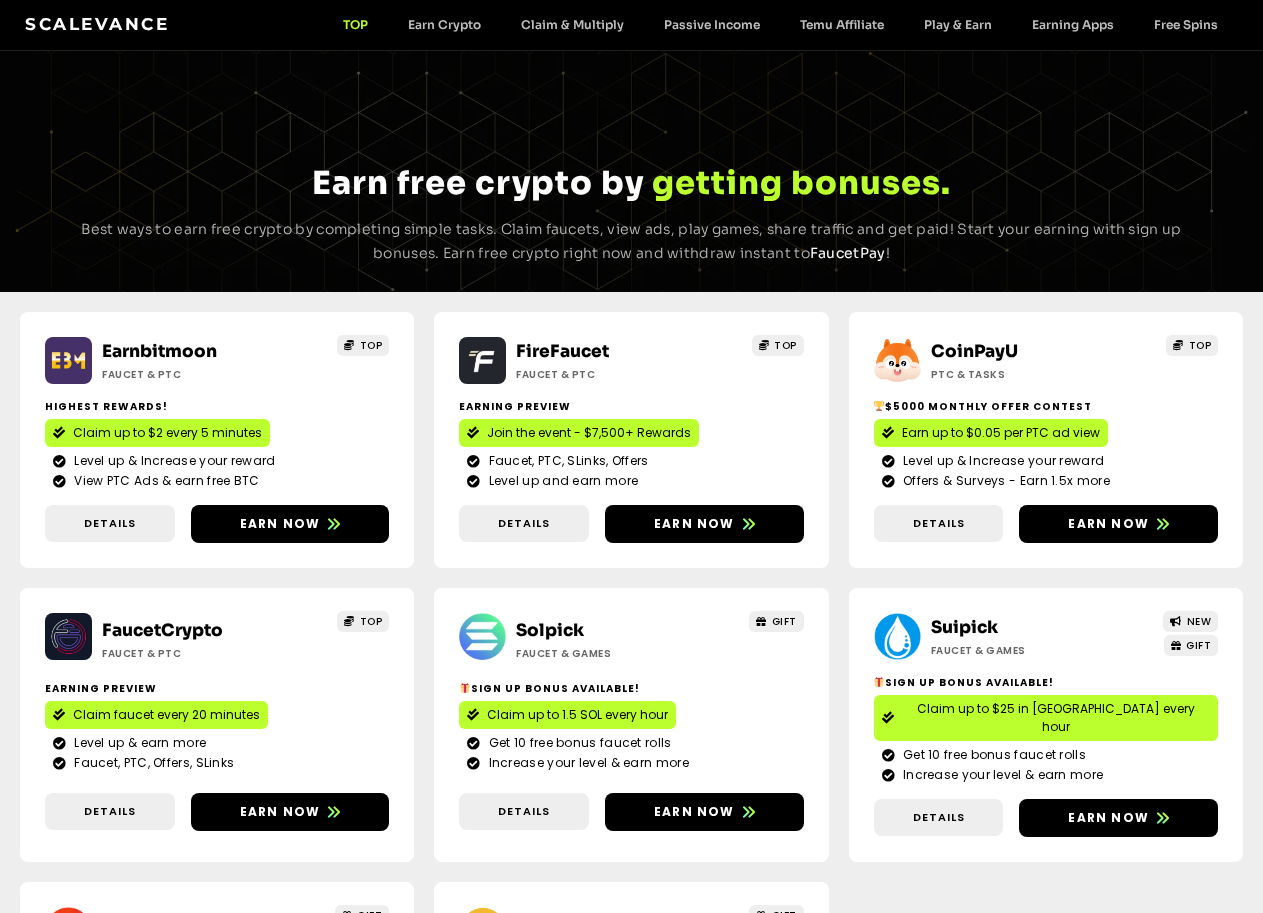 scroll, scrollTop: 0, scrollLeft: 0, axis: both 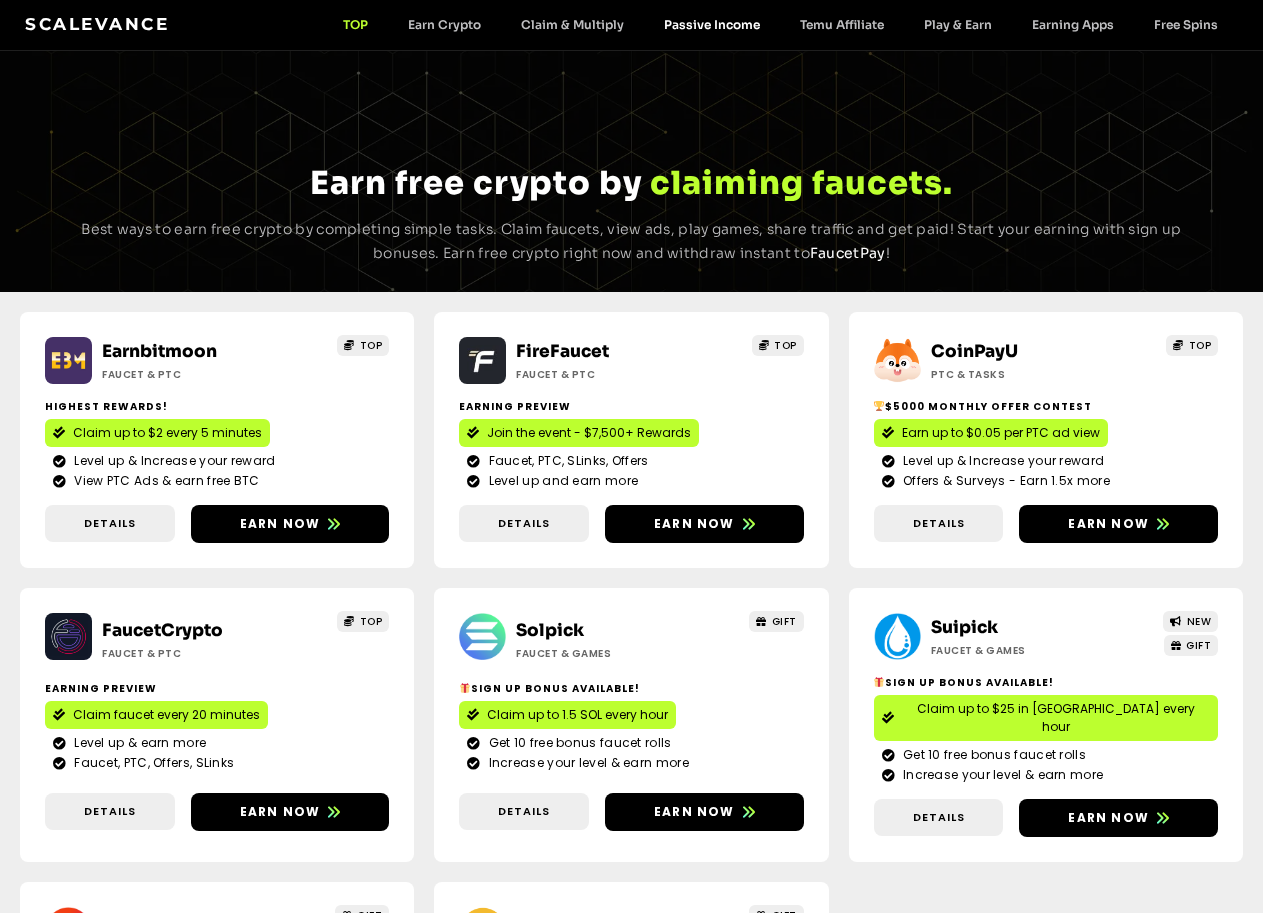 click on "Passive Income" 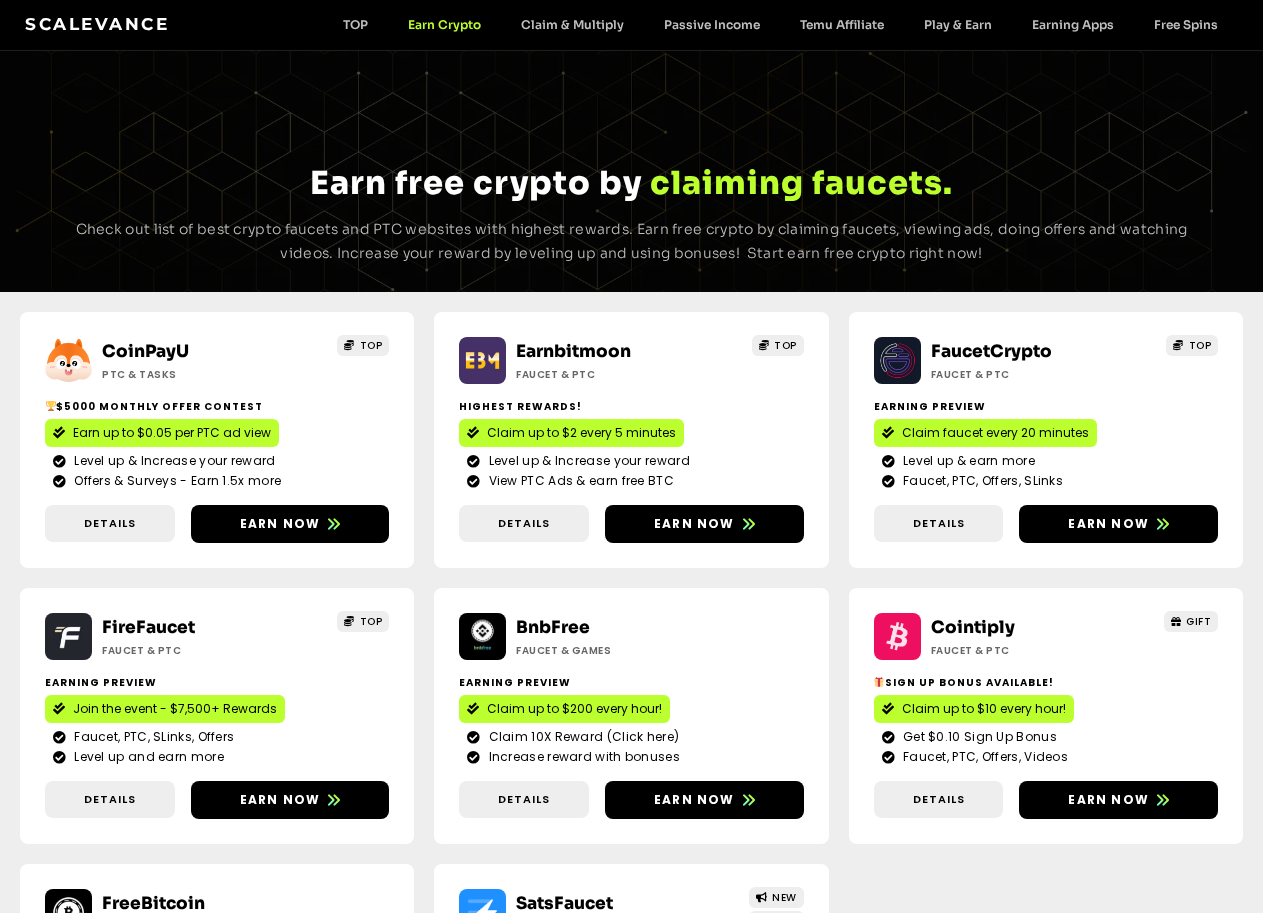 scroll, scrollTop: 0, scrollLeft: 0, axis: both 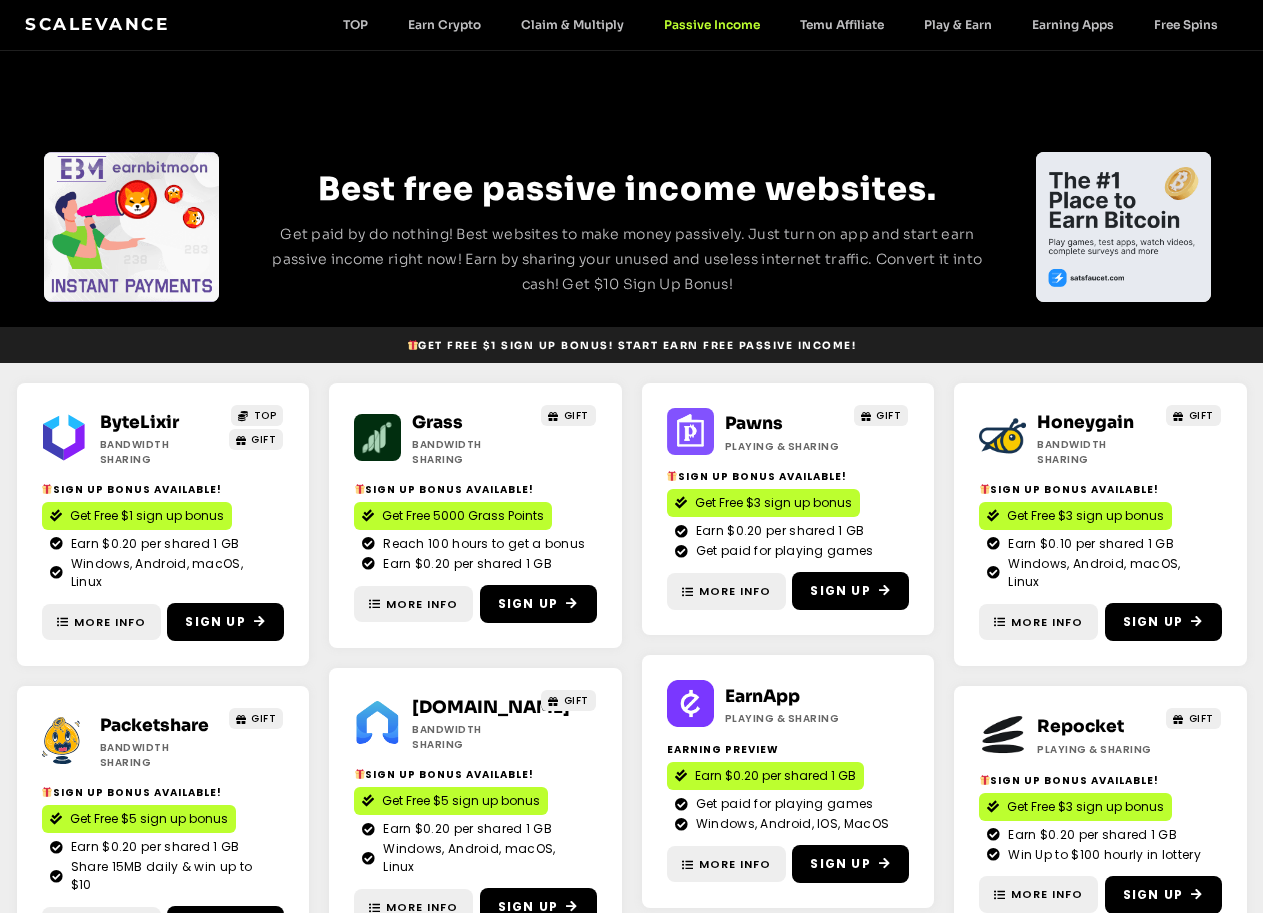 click on "Best free passive income websites.
Get paid by do nothing! Best websites to make money passively. Just turn on app and start earn passive income right now! Earn by sharing your unused and useless internet traffic. Convert it into cash! Get $10 Sign Up Bonus!" at bounding box center [631, 189] 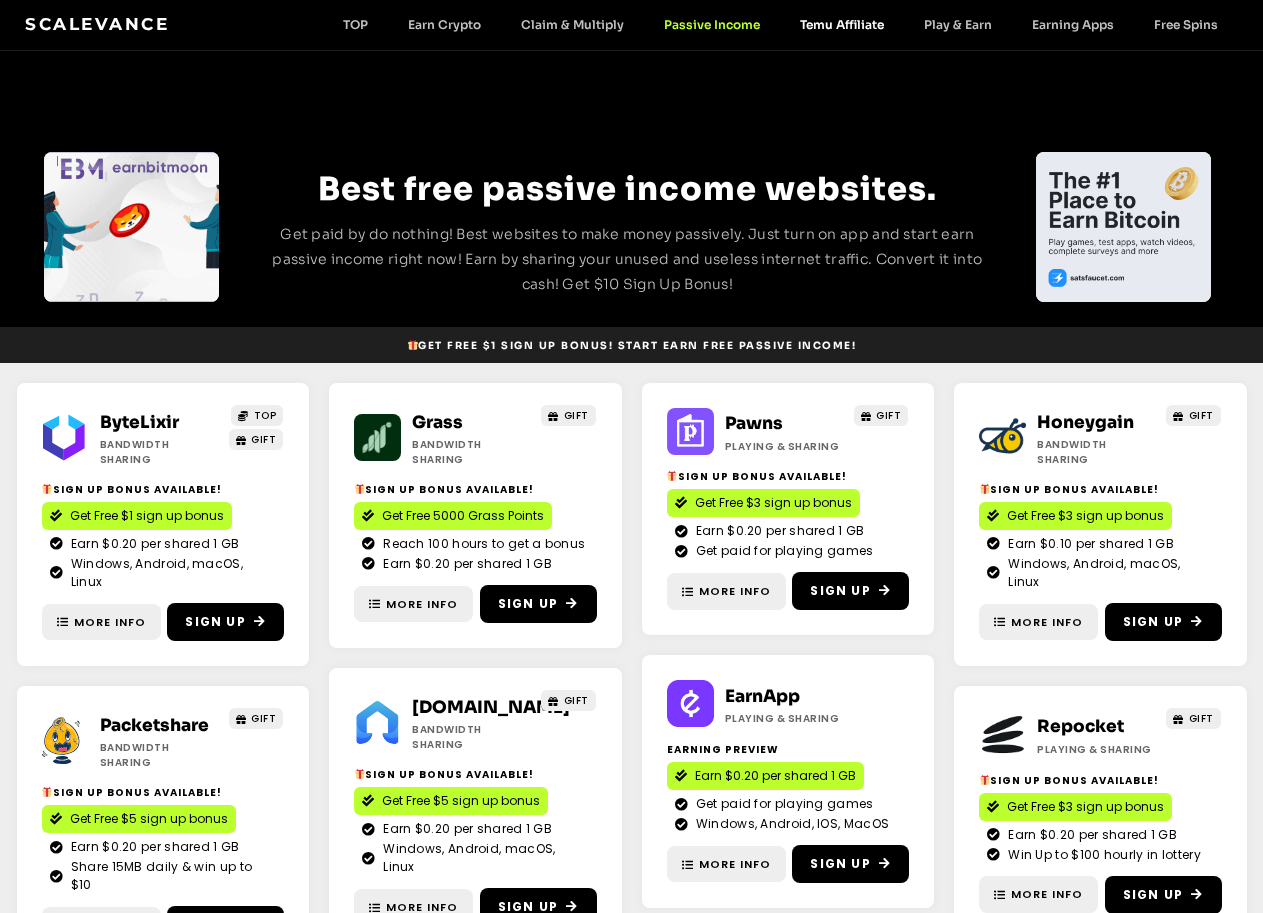 click on "Temu Affiliate" 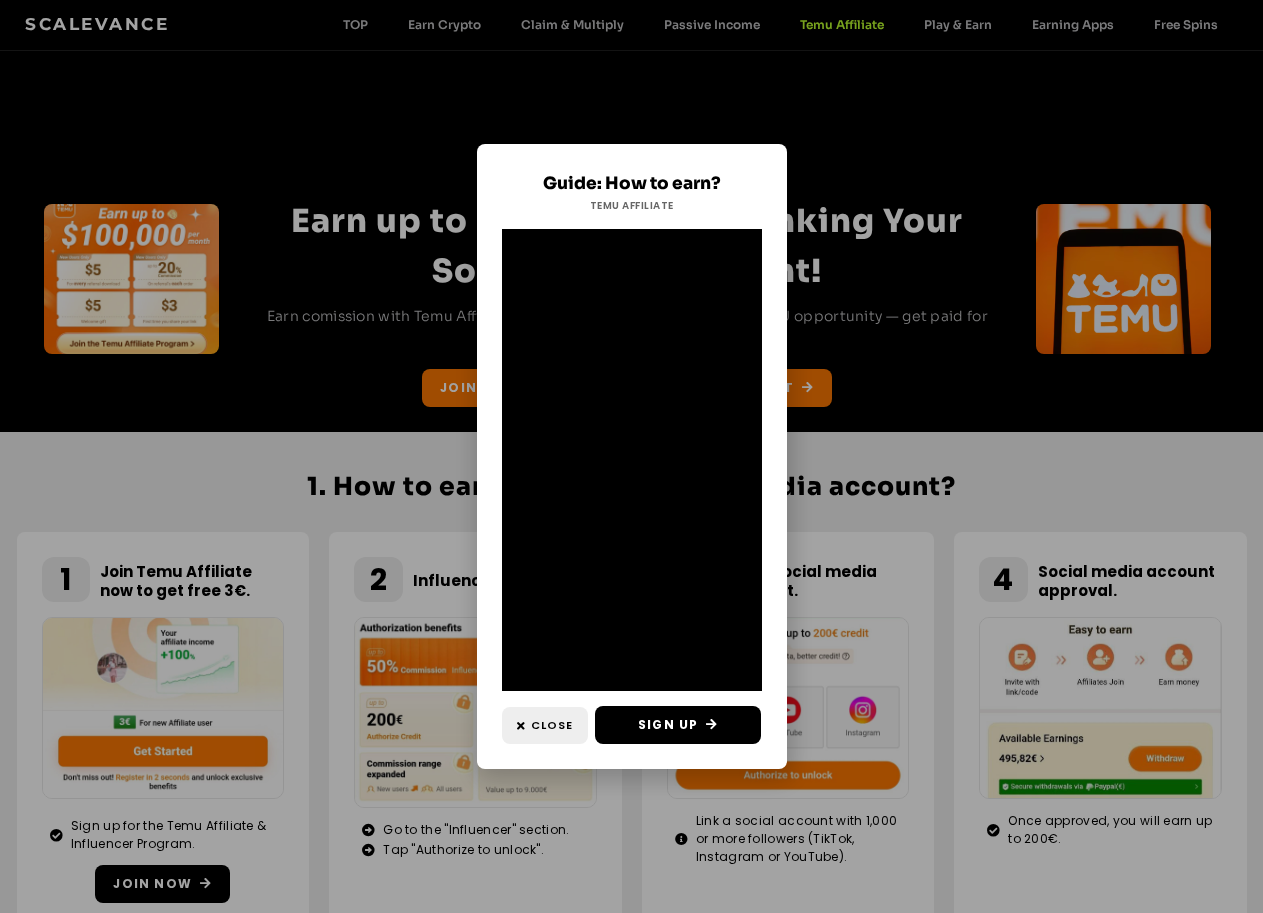 scroll, scrollTop: 0, scrollLeft: 0, axis: both 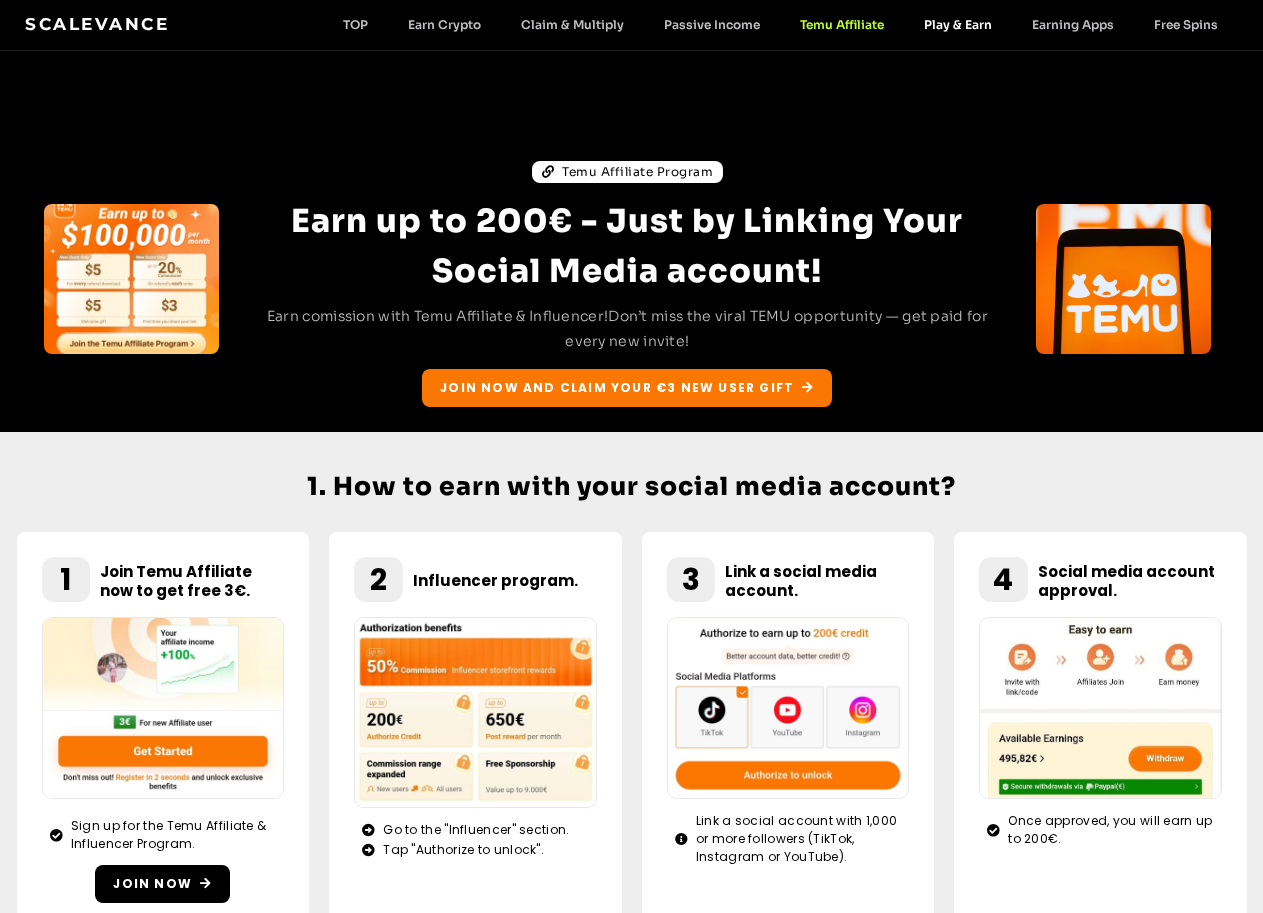 click on "Play & Earn" 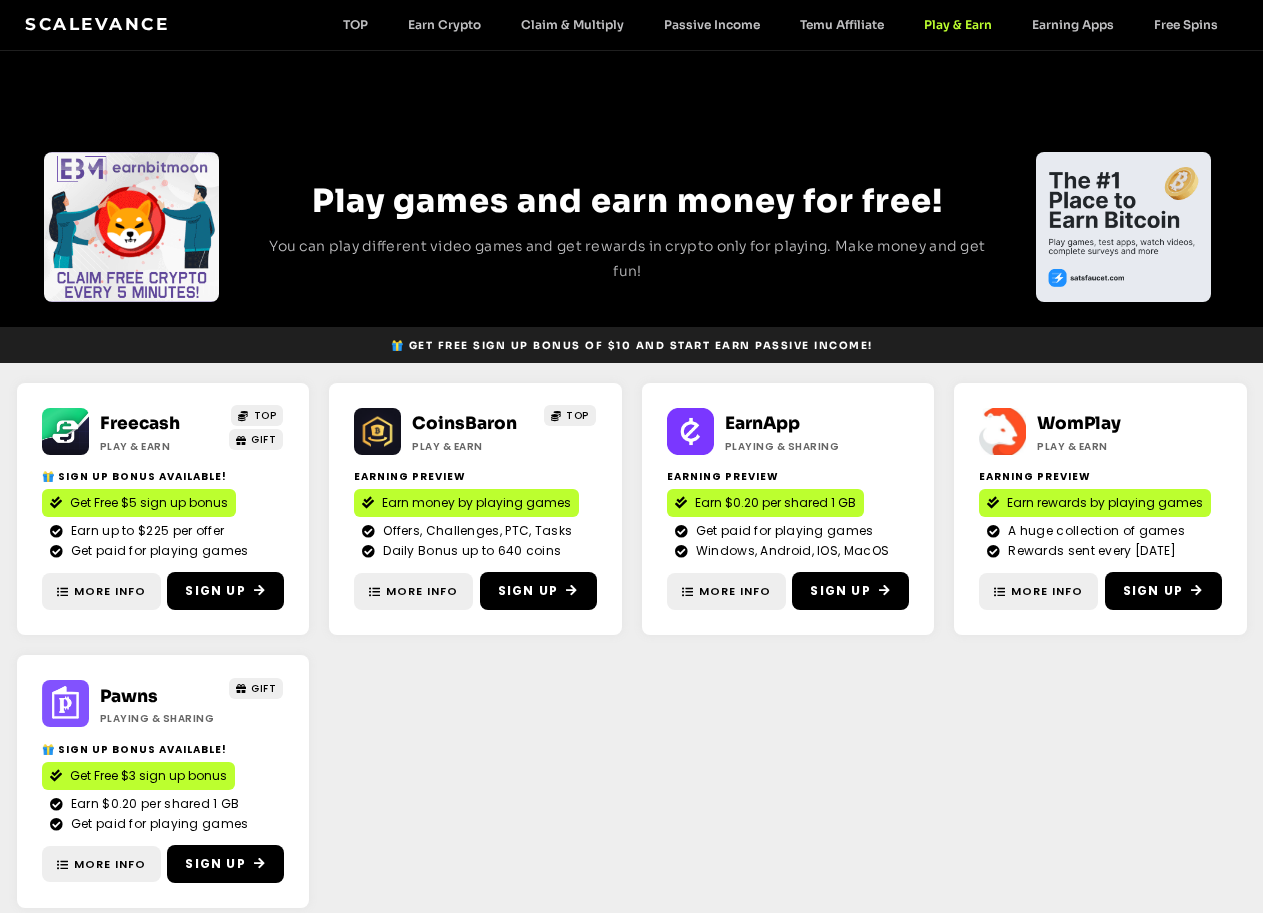 scroll, scrollTop: 0, scrollLeft: 0, axis: both 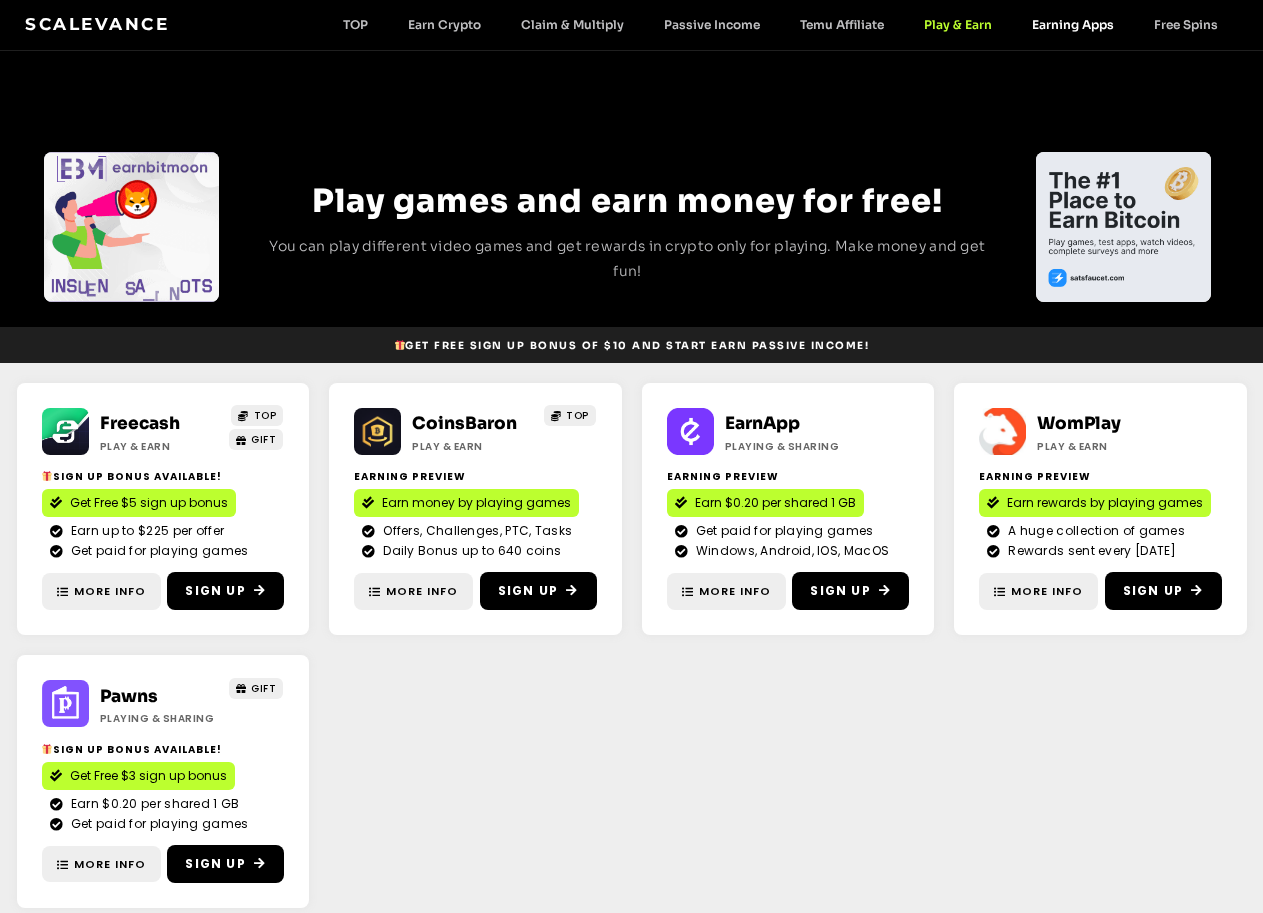 click on "Earning Apps" 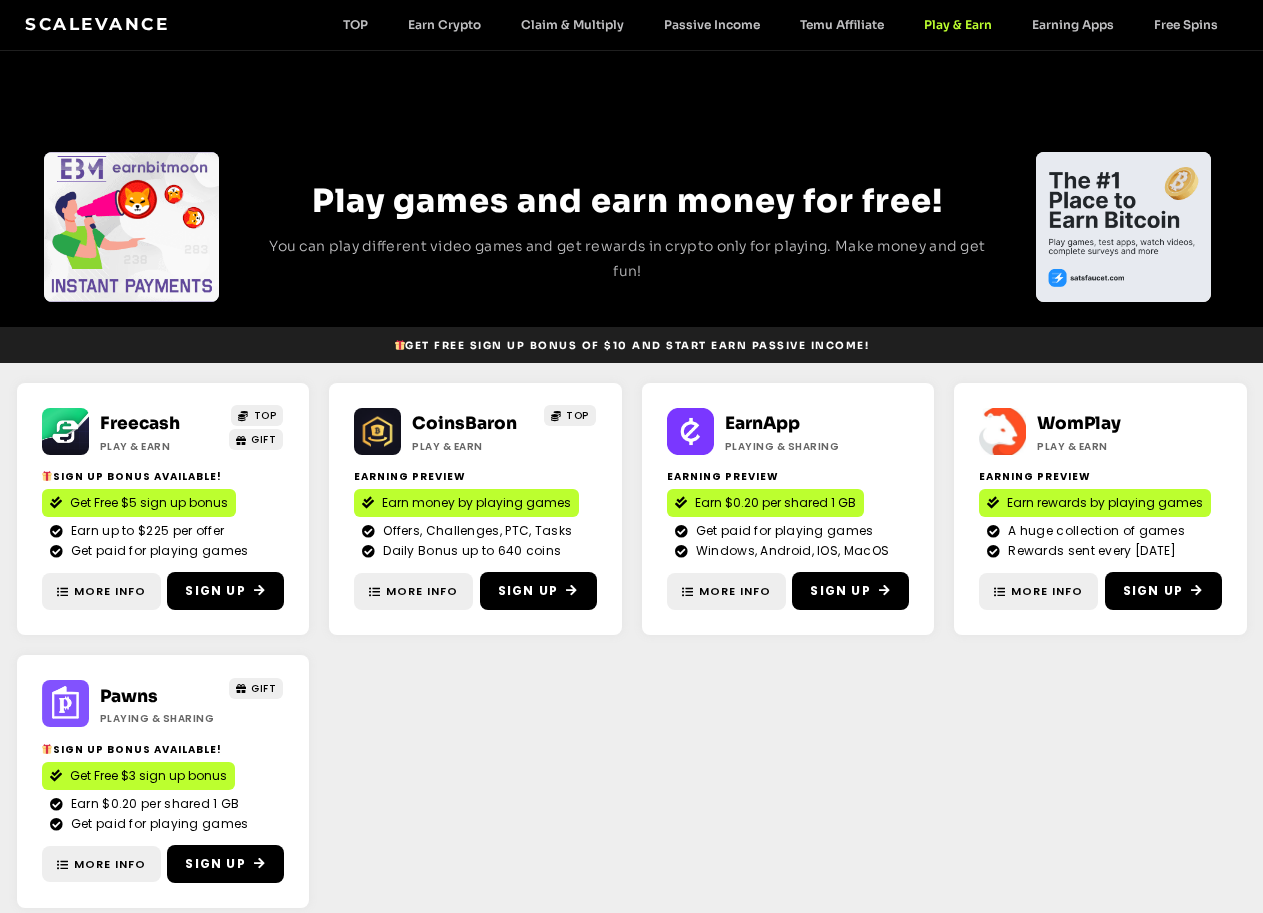 drag, startPoint x: 0, startPoint y: 0, endPoint x: 1051, endPoint y: 18, distance: 1051.1542 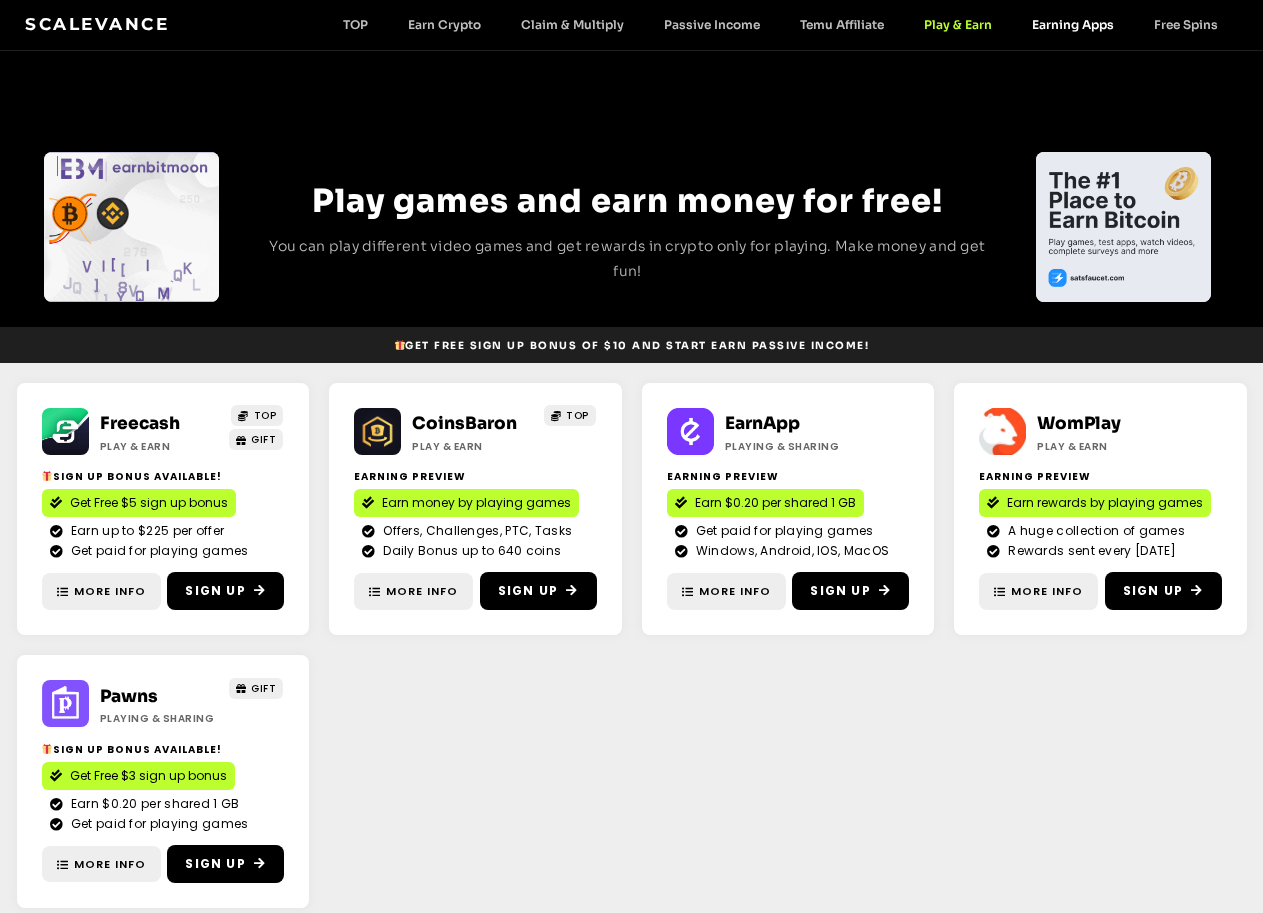 click on "Earning Apps" 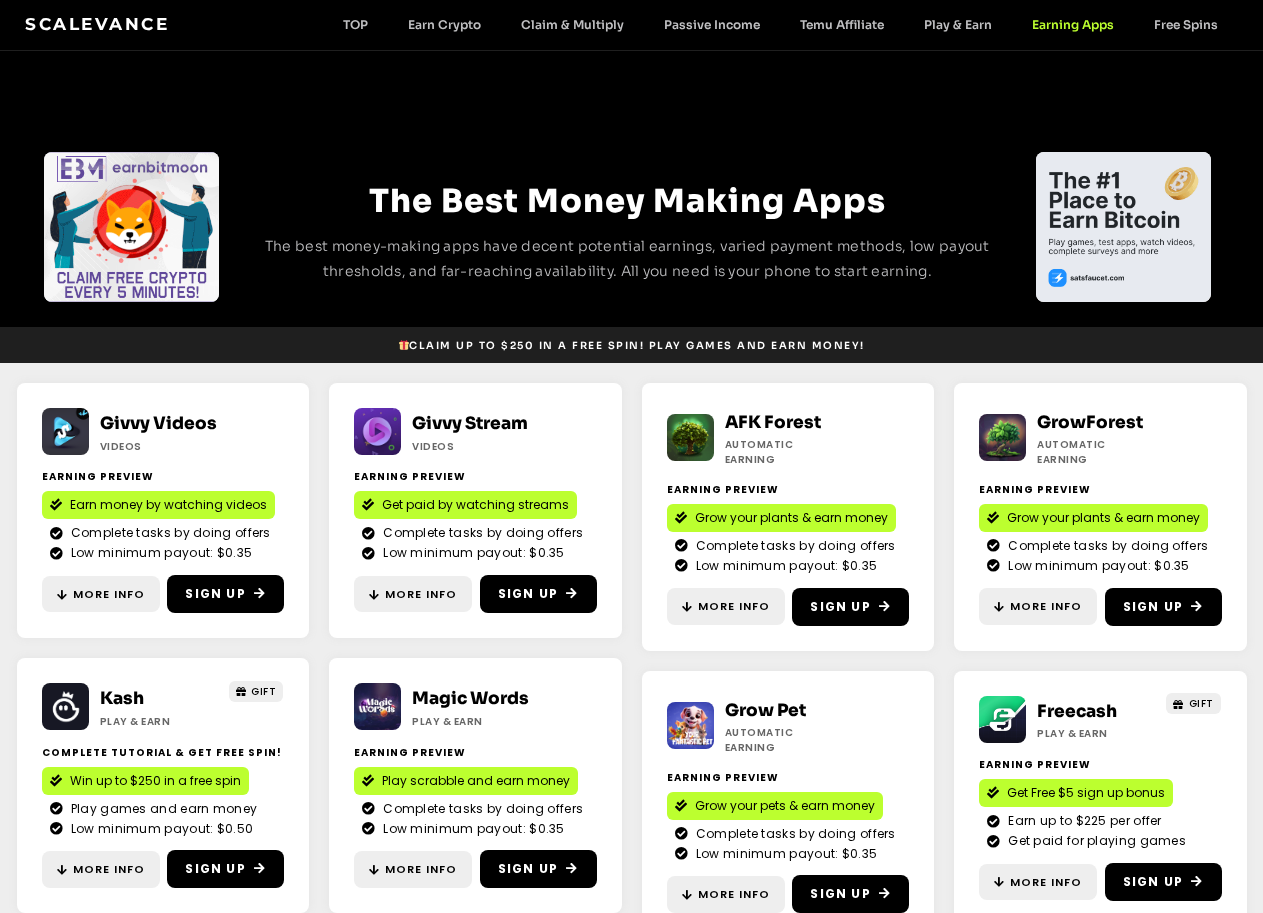 scroll, scrollTop: 0, scrollLeft: 0, axis: both 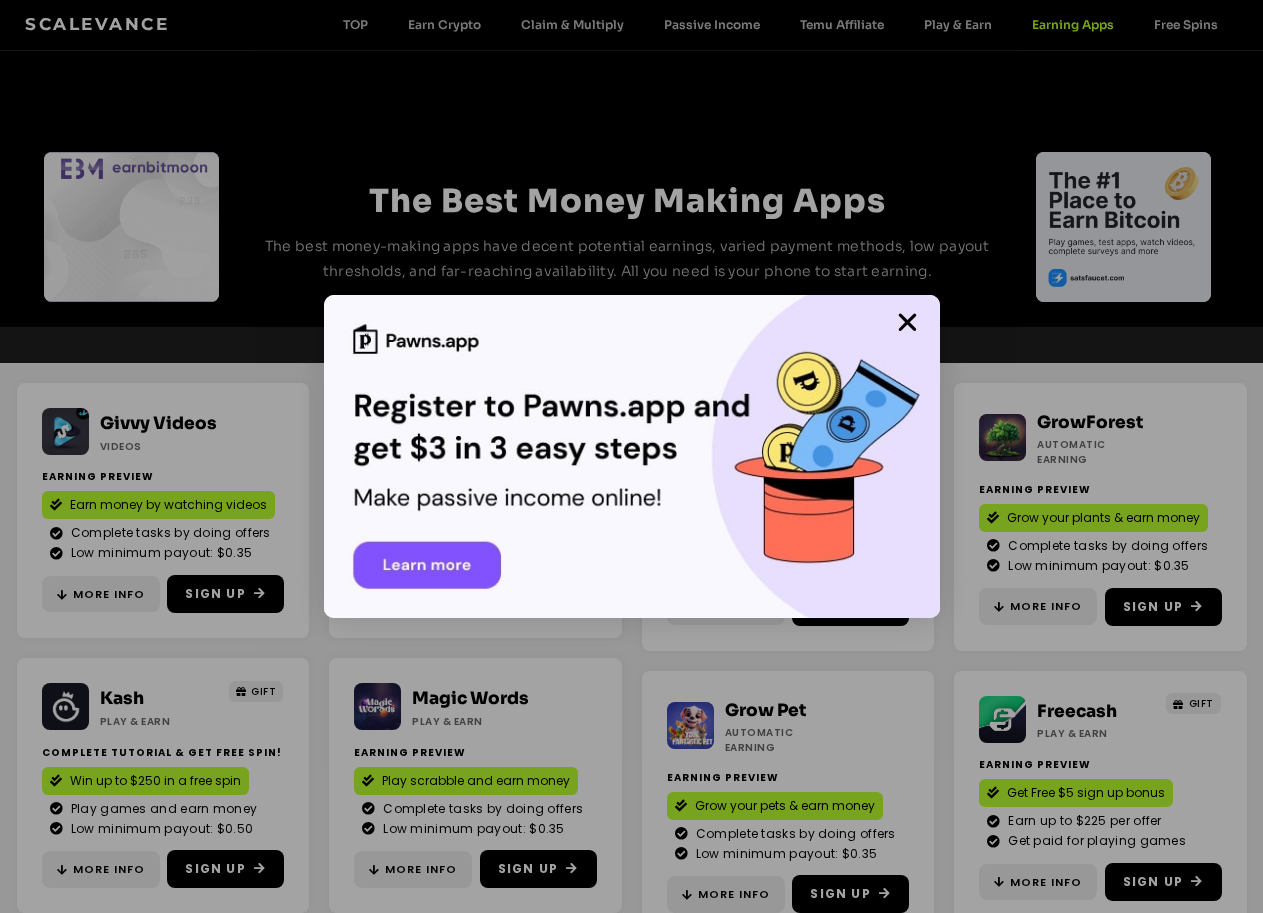 click at bounding box center (631, 456) 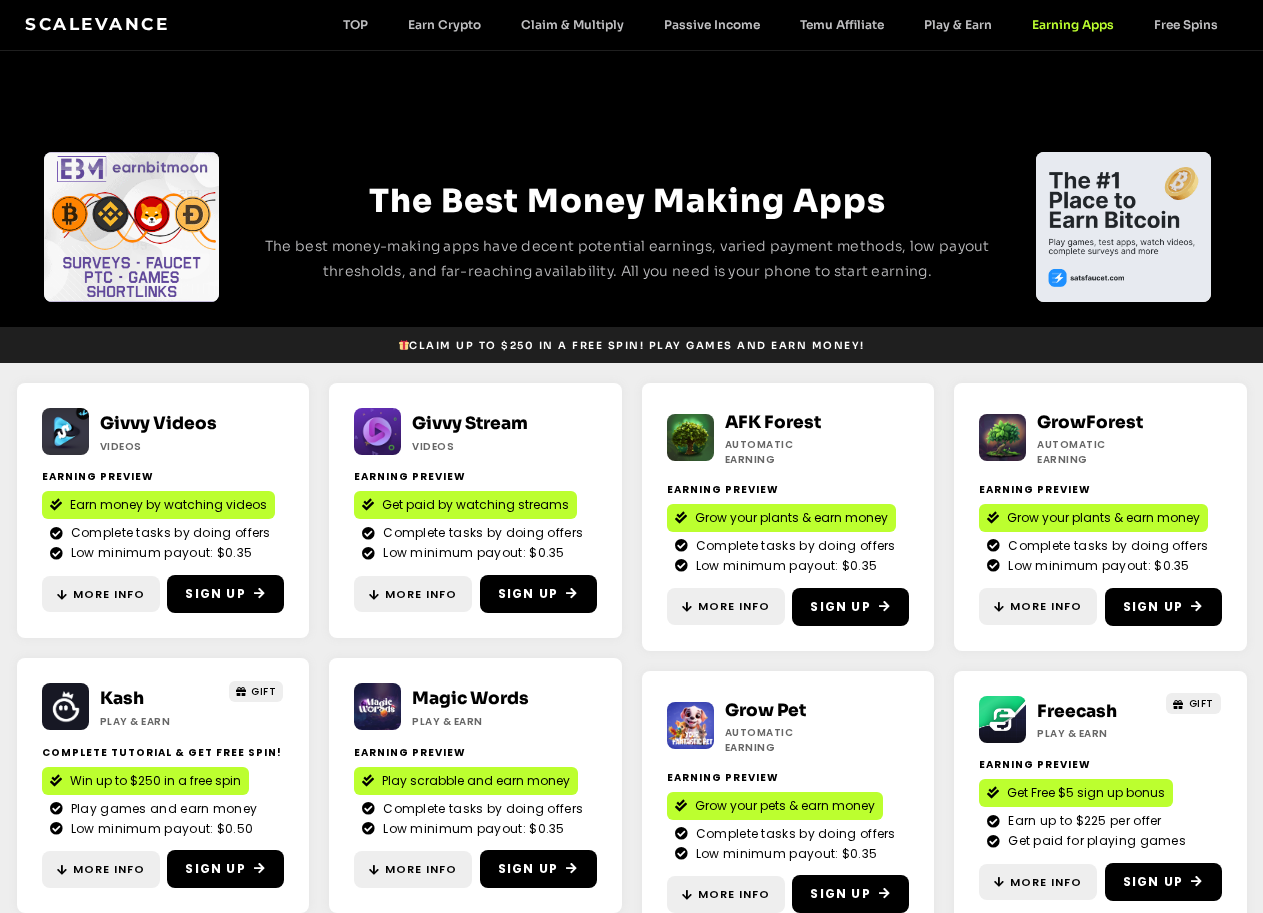scroll, scrollTop: 0, scrollLeft: 0, axis: both 